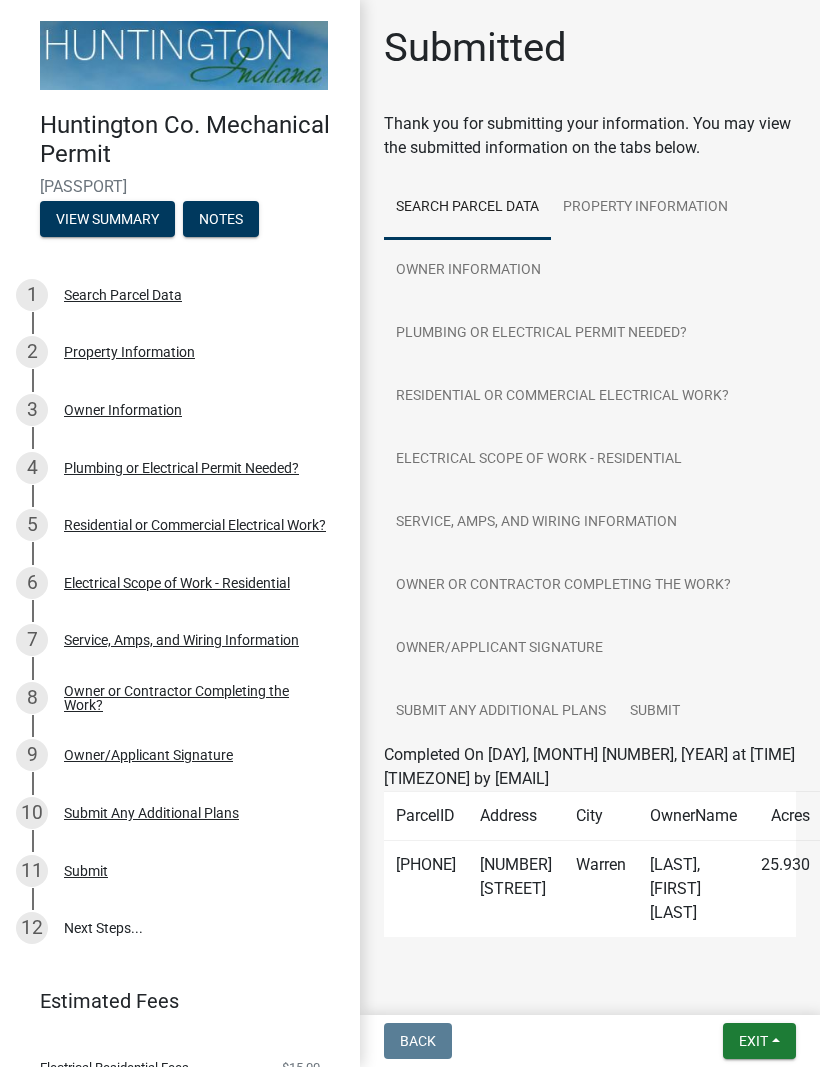 scroll, scrollTop: 0, scrollLeft: 0, axis: both 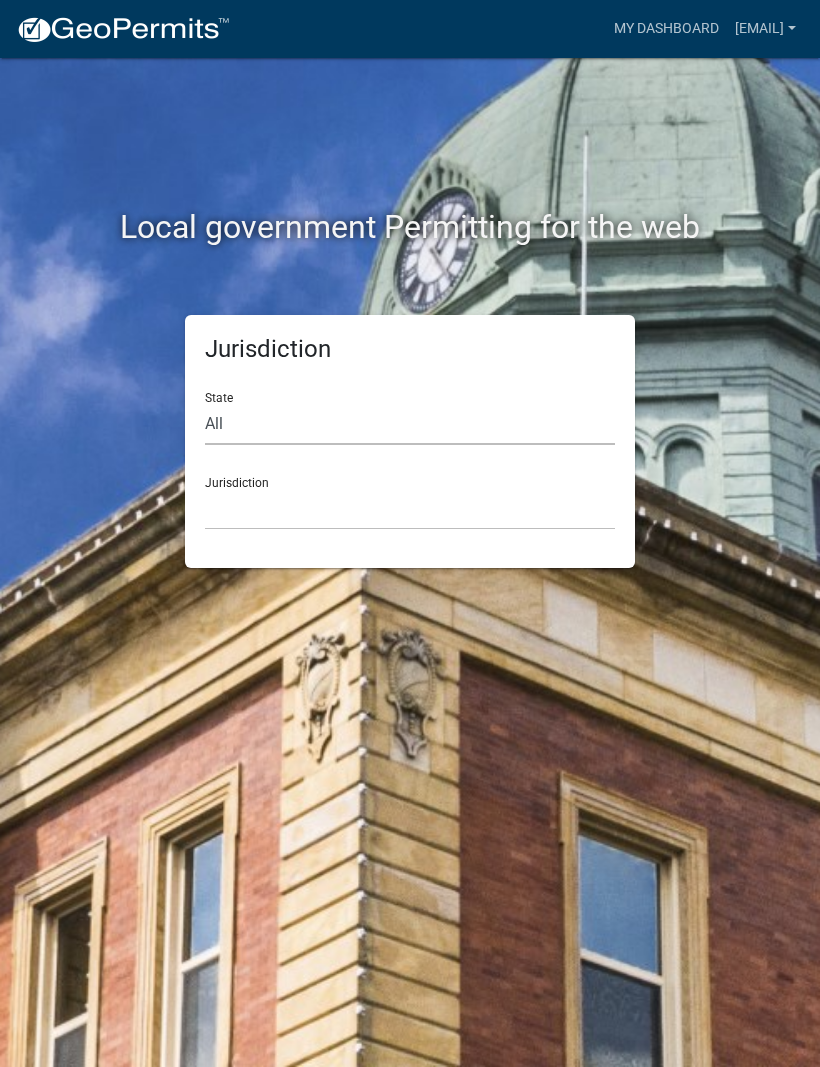 click on "All  Colorado   Georgia   Indiana   Iowa   Kansas   Minnesota   Ohio   South Carolina   Wisconsin" 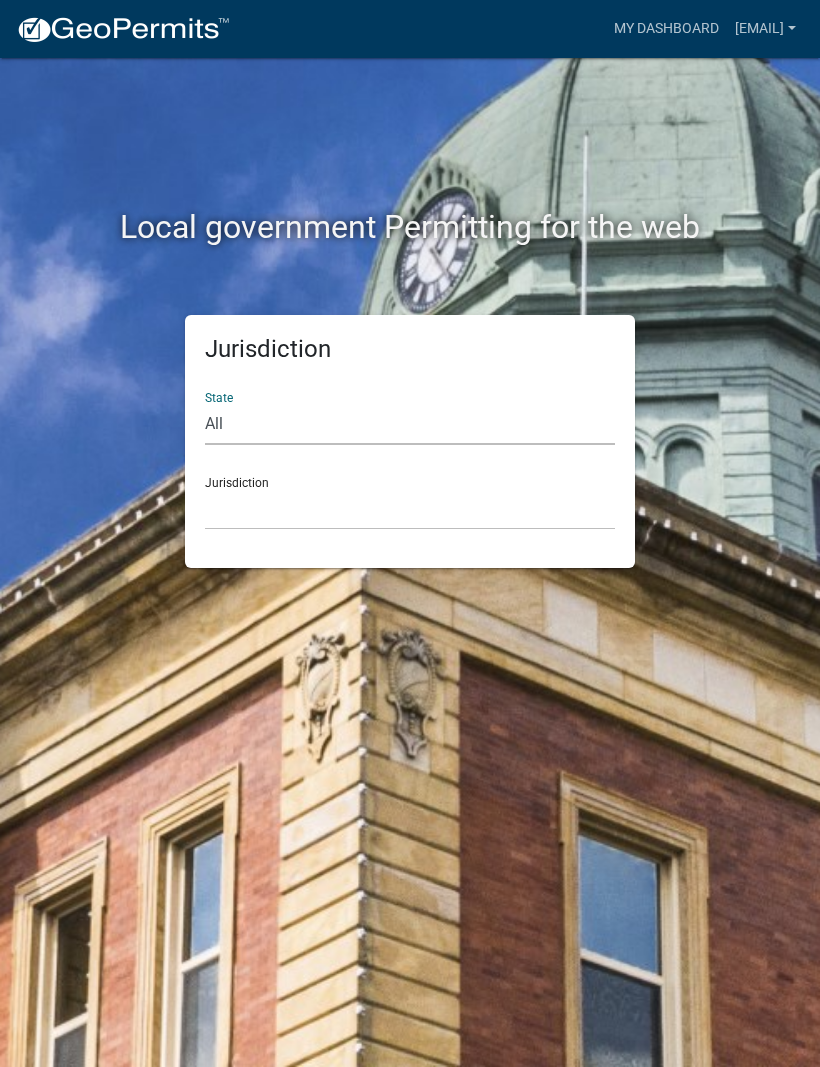 select on "Indiana" 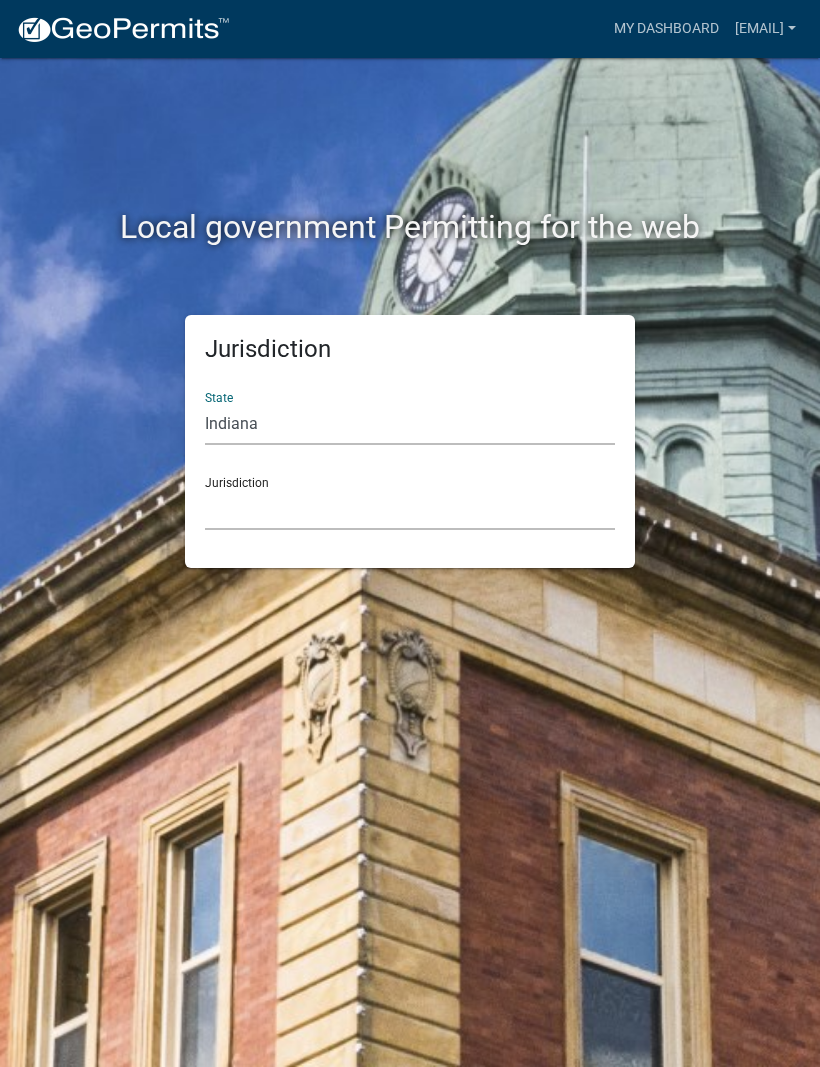 click on "City of Charlestown, Indiana City of Jeffersonville, Indiana City of Logansport, Indiana Decatur County, Indiana Grant County, Indiana Howard County, Indiana Huntington County, Indiana Jasper County, Indiana Kosciusko County, Indiana La Porte County, Indiana Miami County, Indiana Montgomery County, Indiana Morgan County, Indiana Newton County, Indiana Porter County, Indiana River Ridge Development Authority, Indiana Tippecanoe County, Indiana Vigo County, Indiana Wells County, Indiana Whitley County, Indiana" 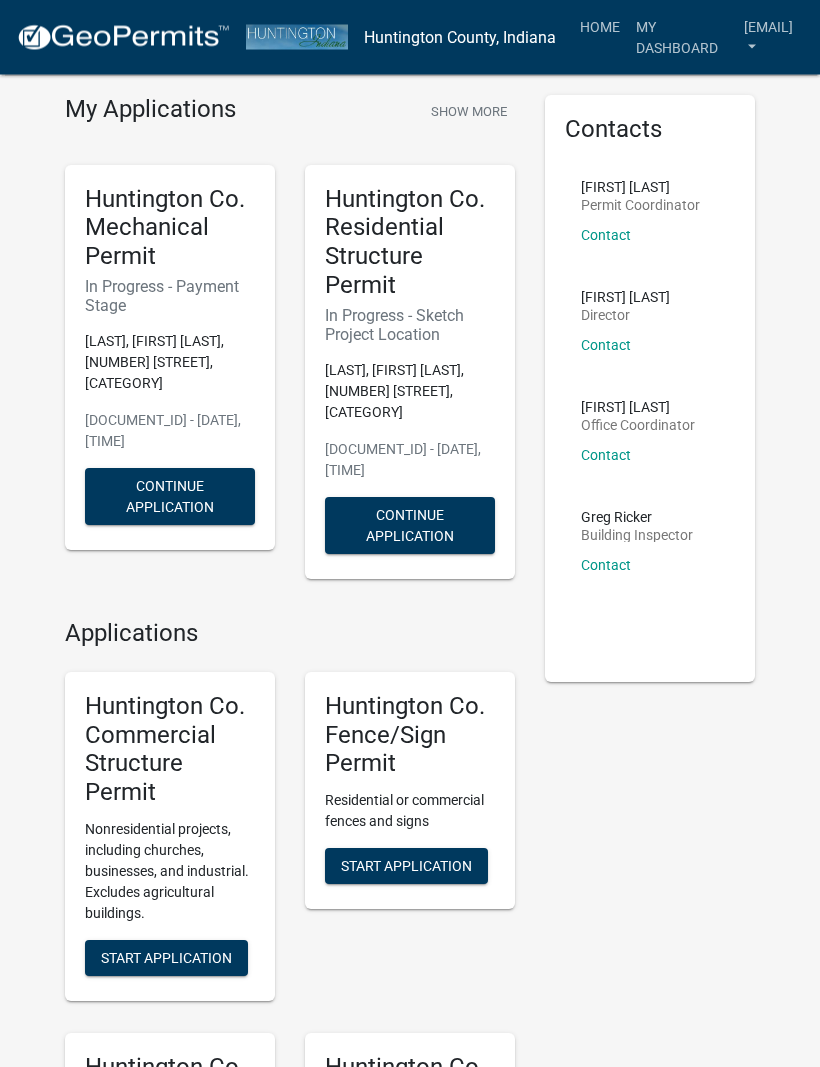 scroll, scrollTop: 0, scrollLeft: 0, axis: both 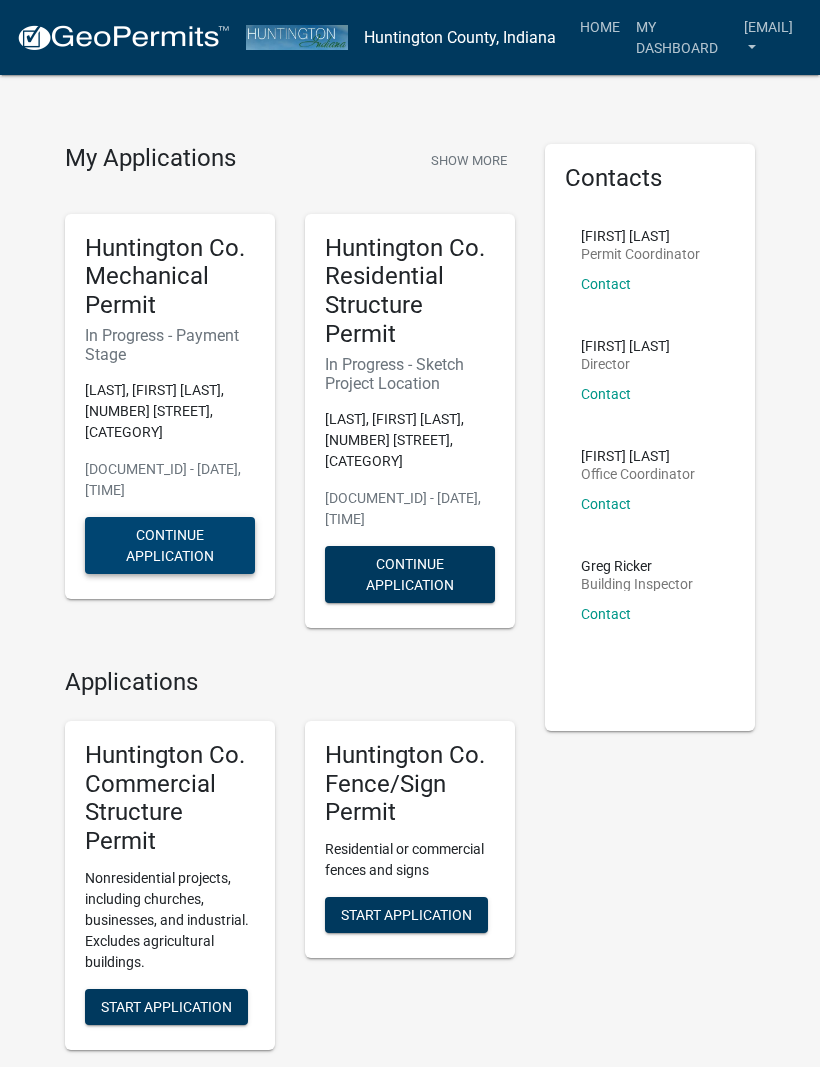 click on "Continue Application" 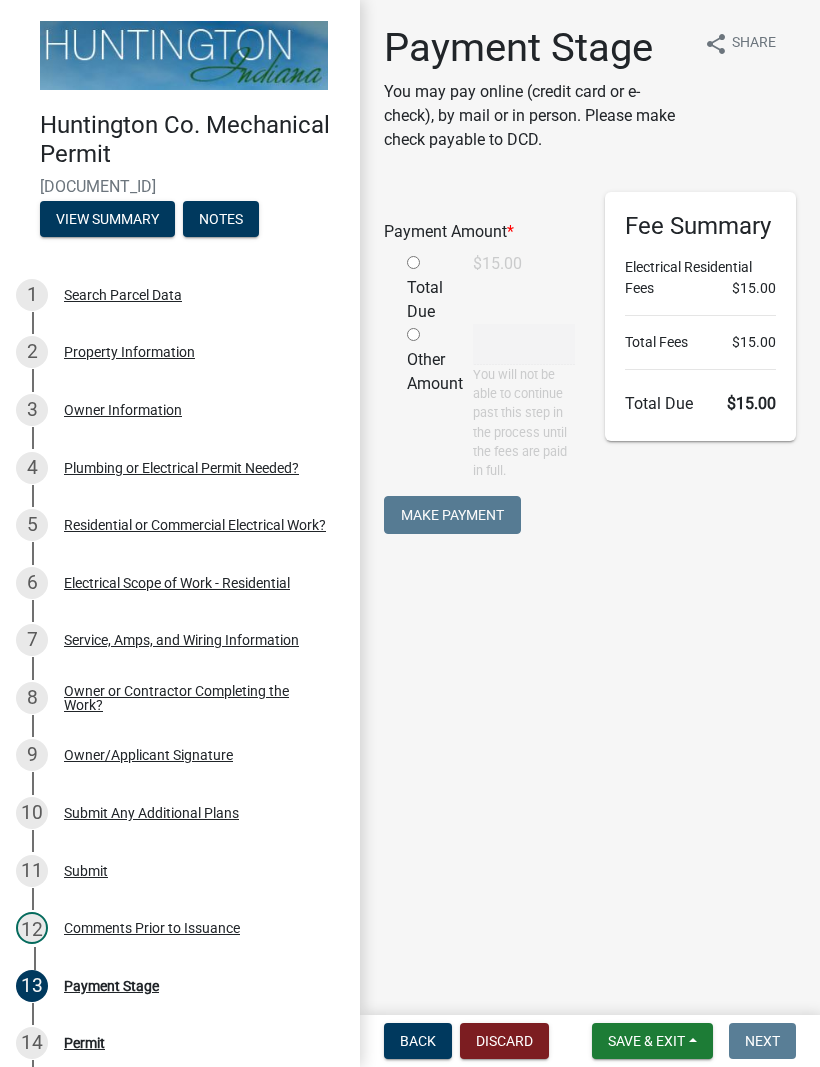 click 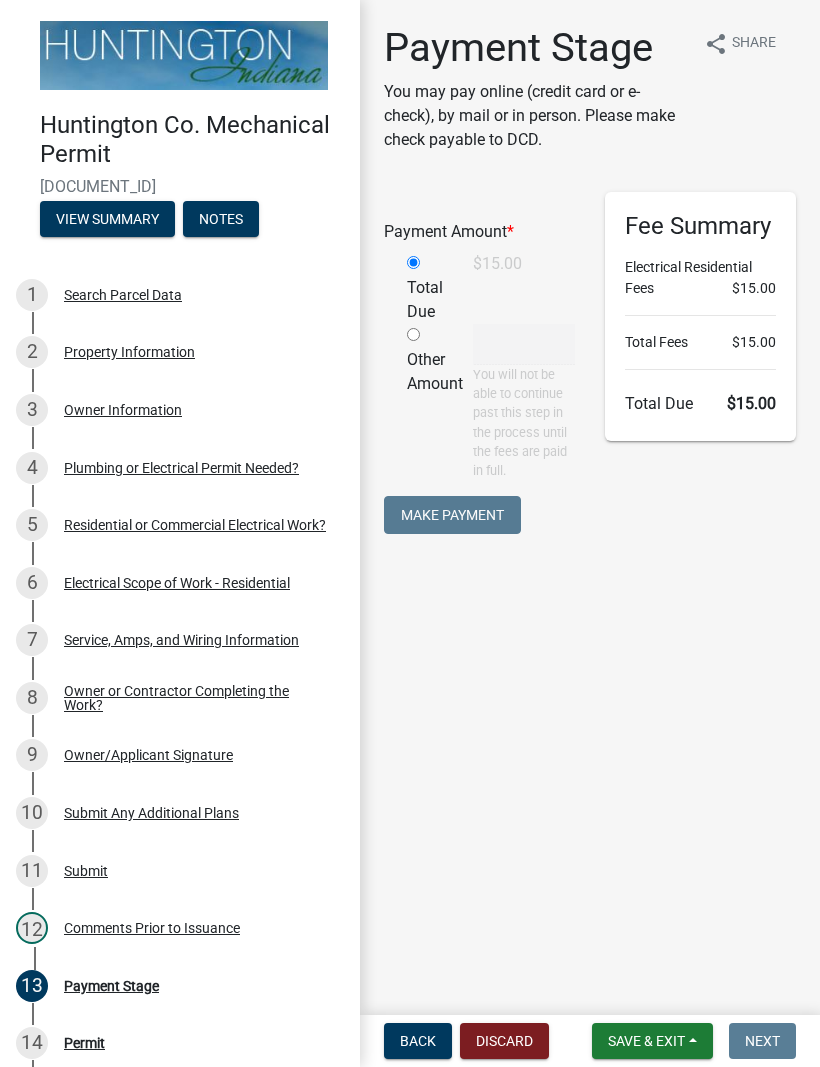 type on "15" 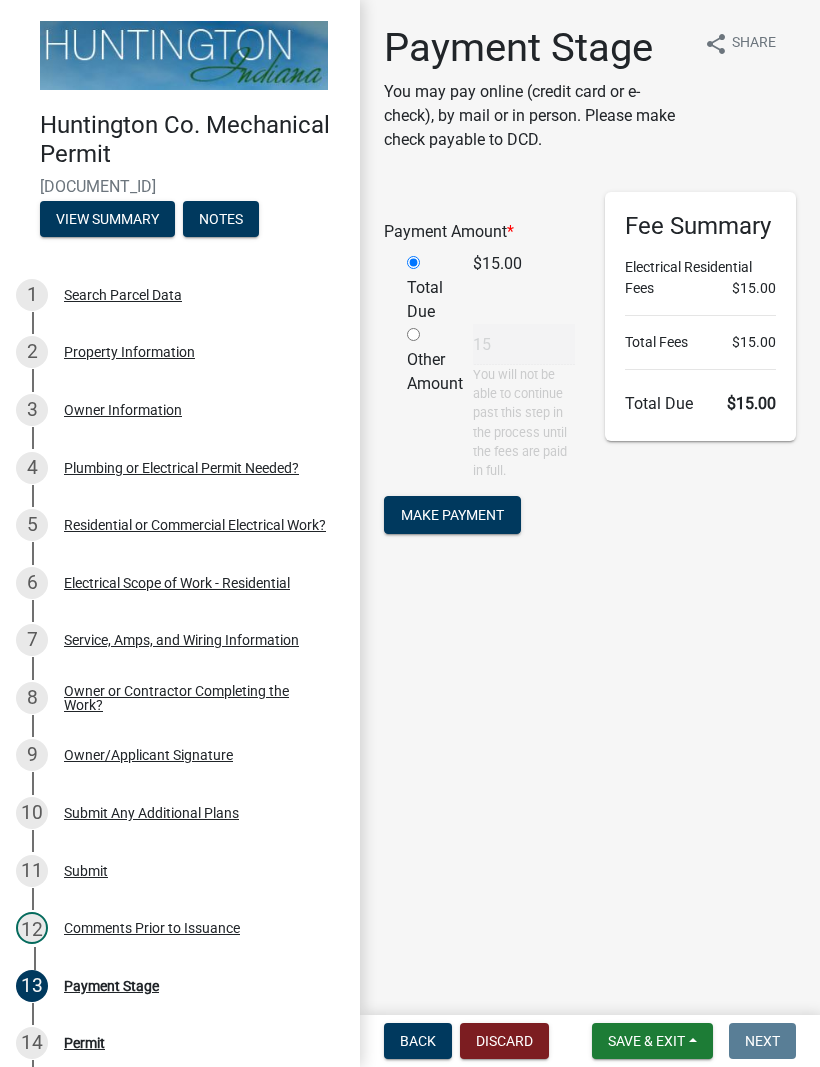 click on "Make Payment" at bounding box center (452, 515) 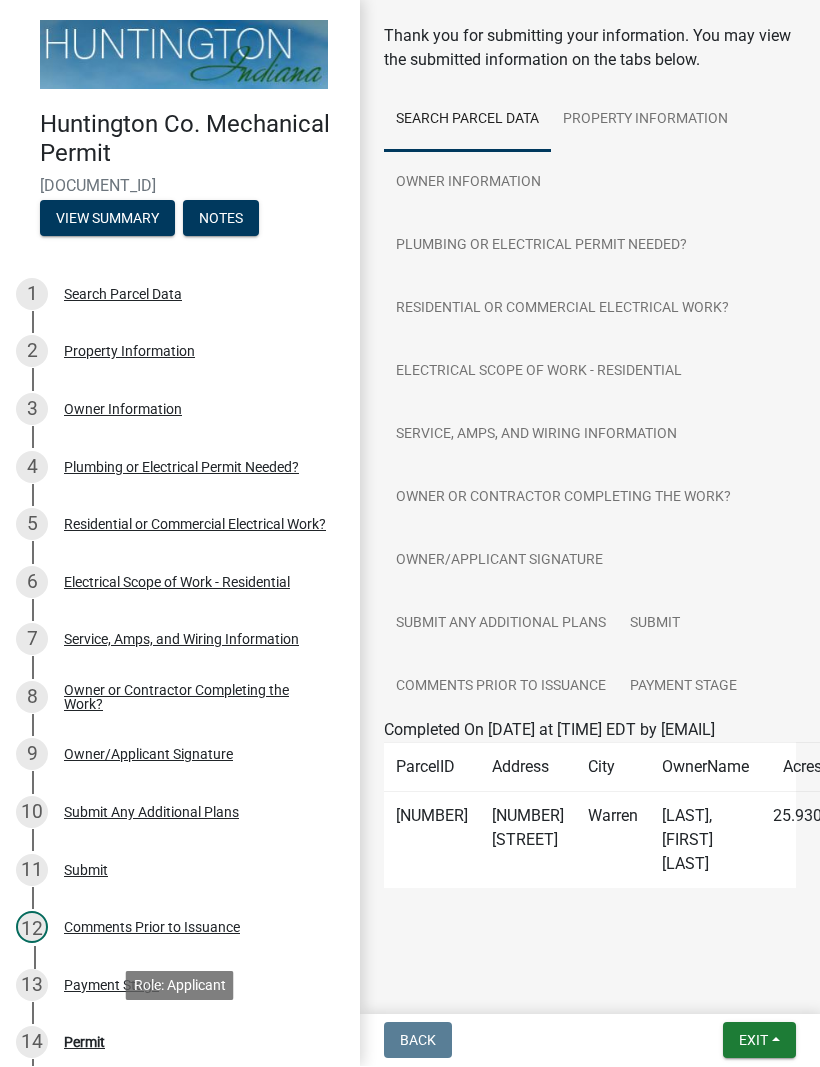 scroll, scrollTop: 135, scrollLeft: 0, axis: vertical 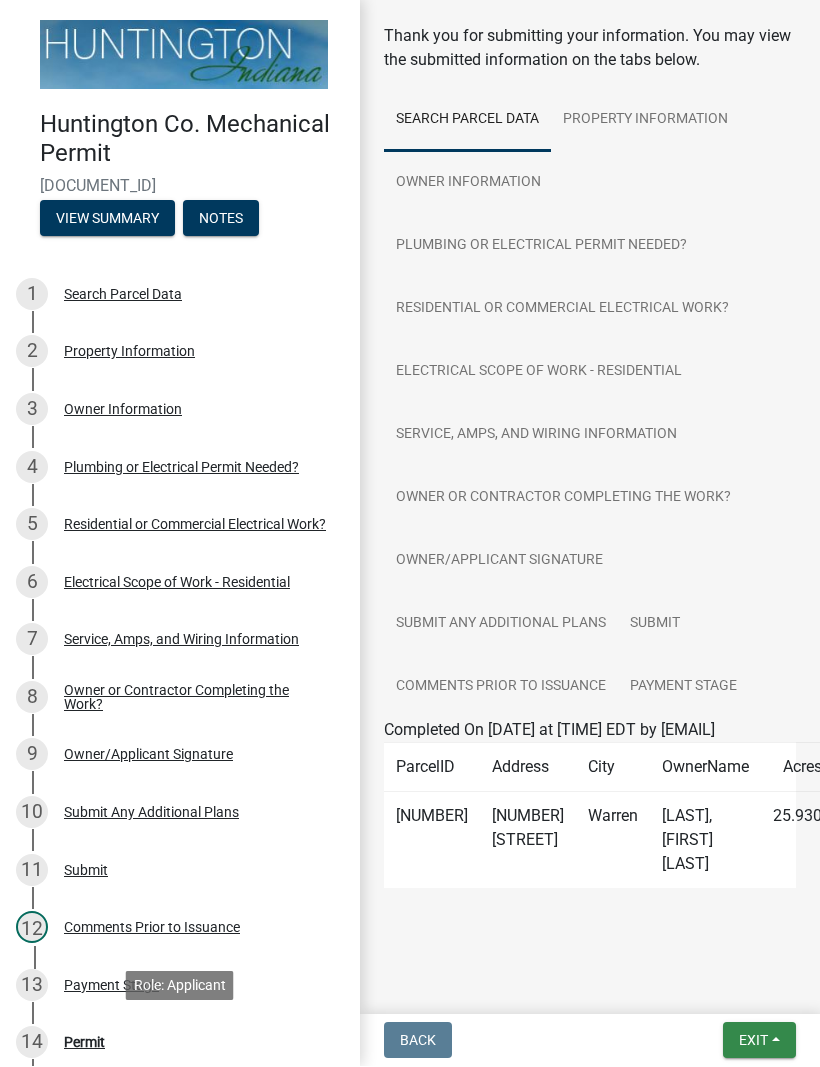 click on "Exit" at bounding box center [753, 1041] 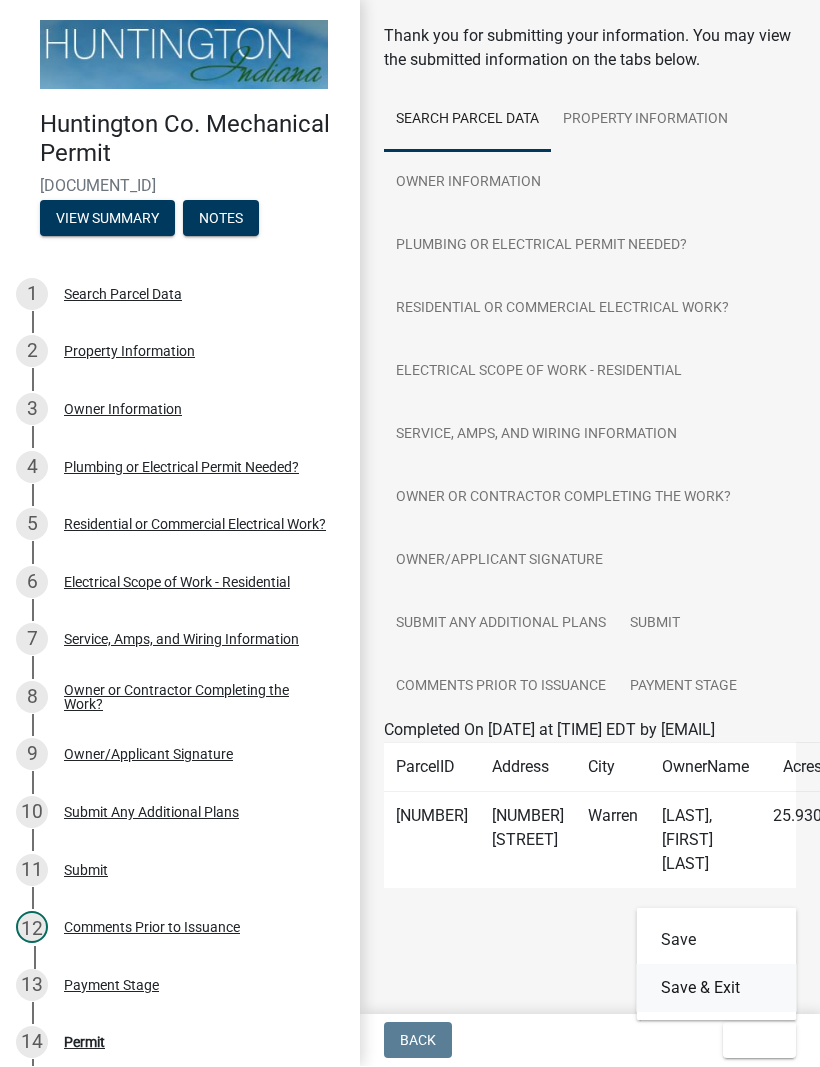 click on "Save & Exit" at bounding box center (717, 989) 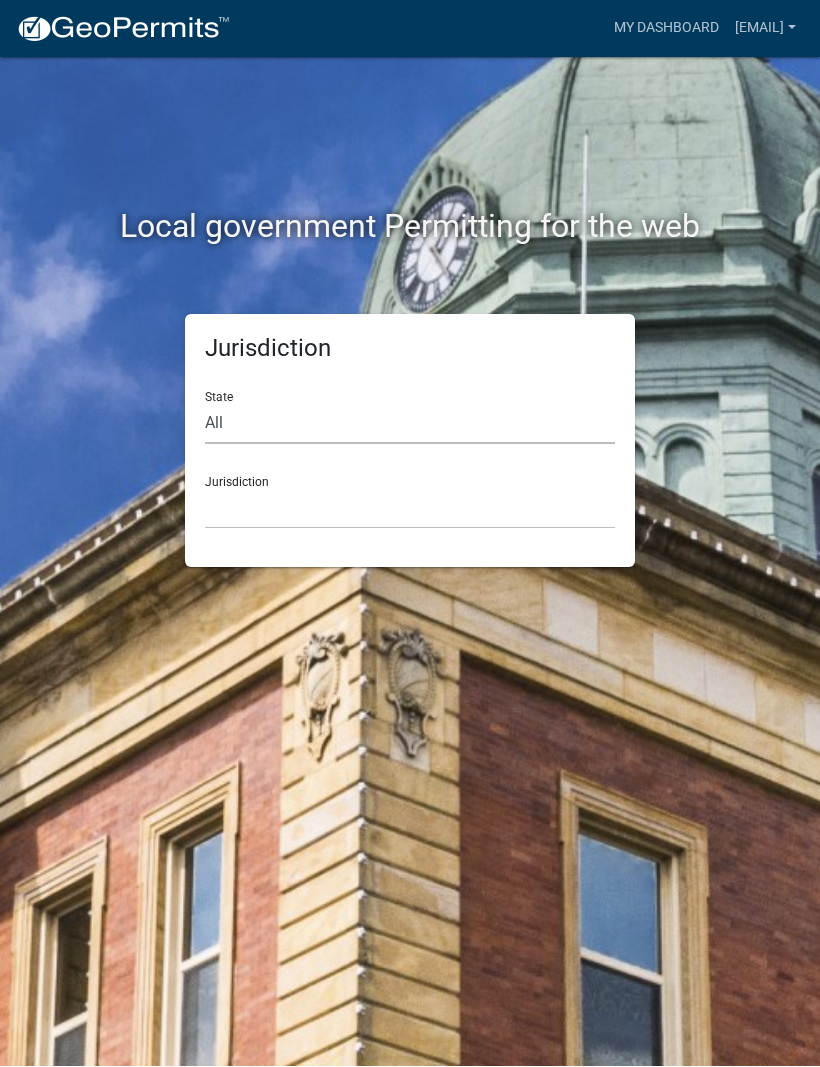 click on "All  Colorado   Georgia   Indiana   Iowa   Kansas   Minnesota   Ohio   South Carolina   Wisconsin" 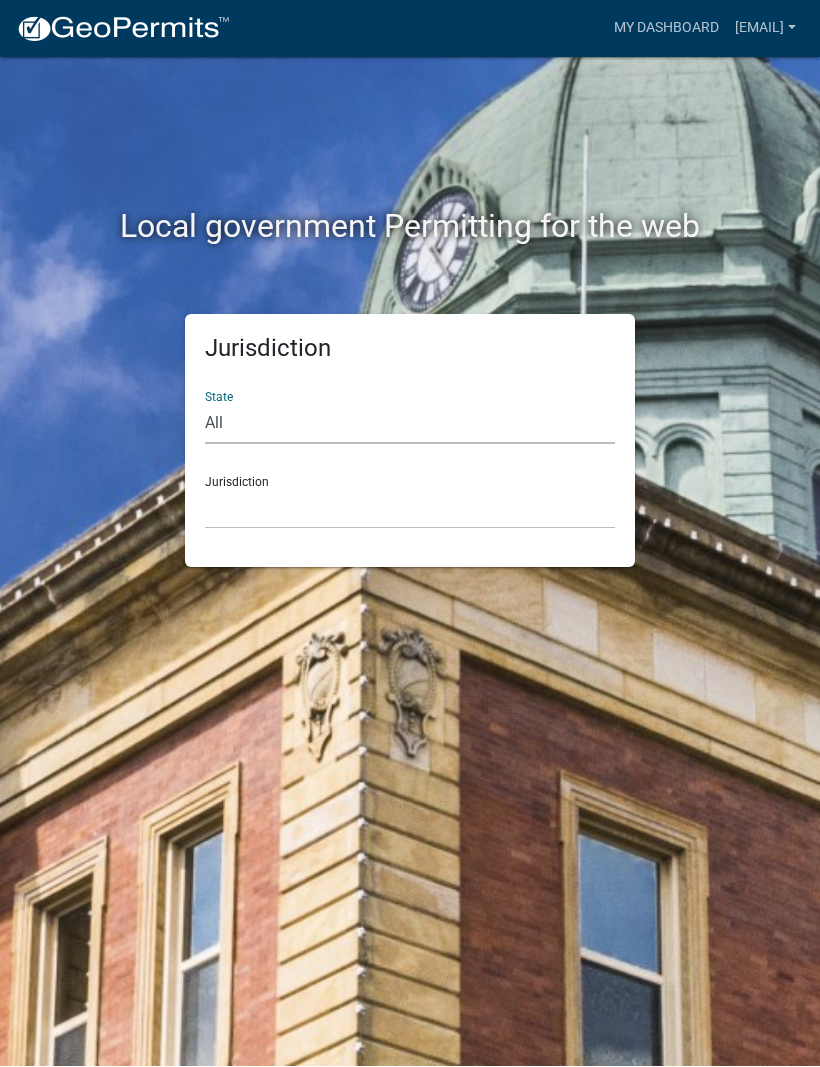 select on "Indiana" 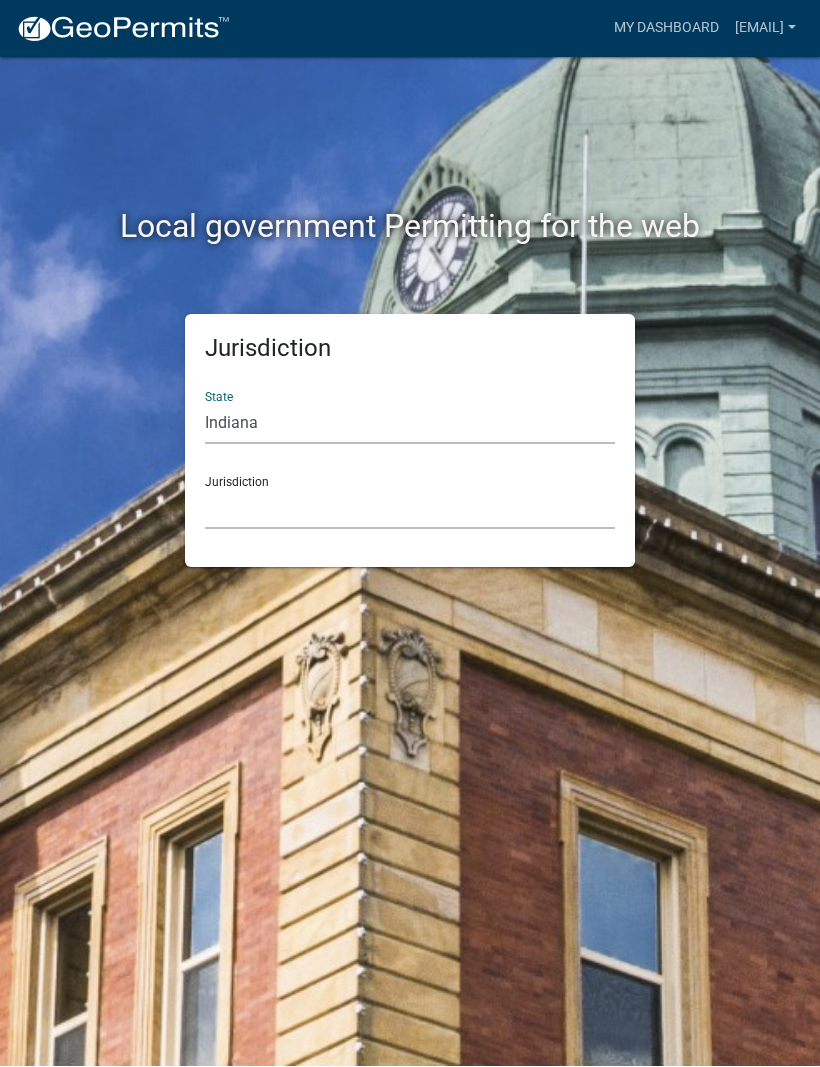 click on "City of Charlestown, Indiana City of Jeffersonville, Indiana City of Logansport, Indiana Decatur County, Indiana Grant County, Indiana Howard County, Indiana Huntington County, Indiana Jasper County, Indiana Kosciusko County, Indiana La Porte County, Indiana Miami County, Indiana Montgomery County, Indiana Morgan County, Indiana Newton County, Indiana Porter County, Indiana River Ridge Development Authority, Indiana Tippecanoe County, Indiana Vigo County, Indiana Wells County, Indiana Whitley County, Indiana" 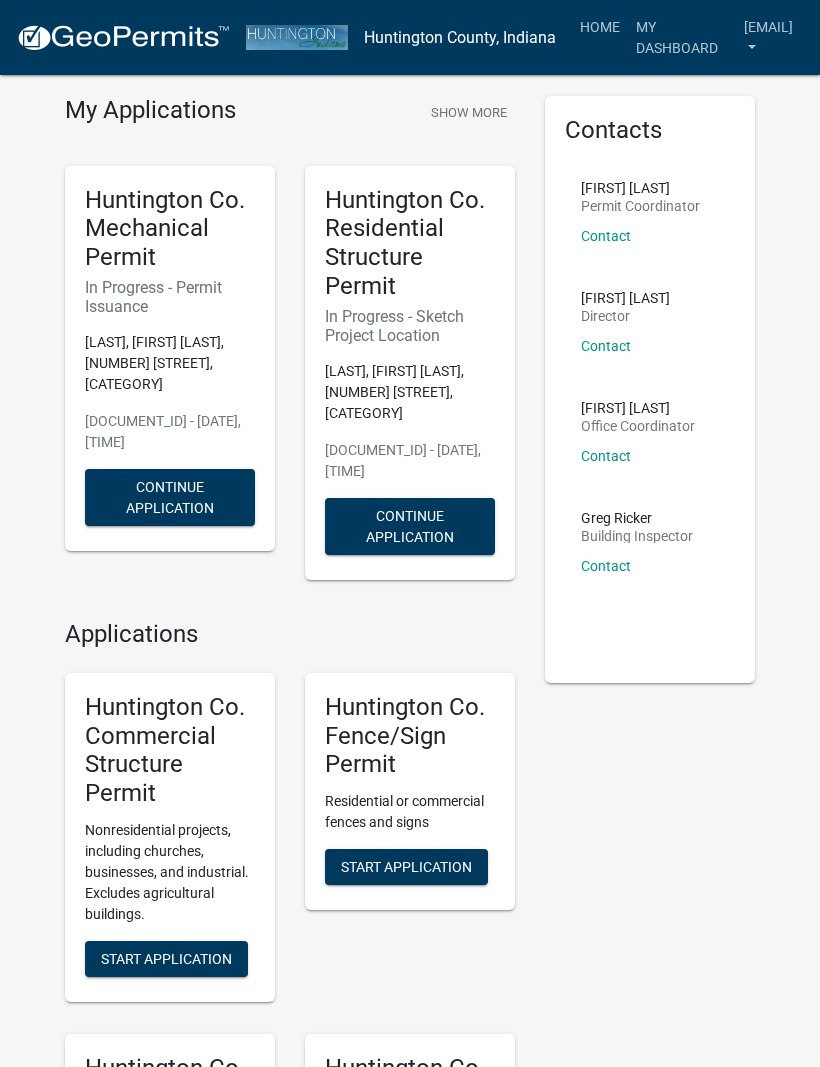 scroll, scrollTop: 0, scrollLeft: 0, axis: both 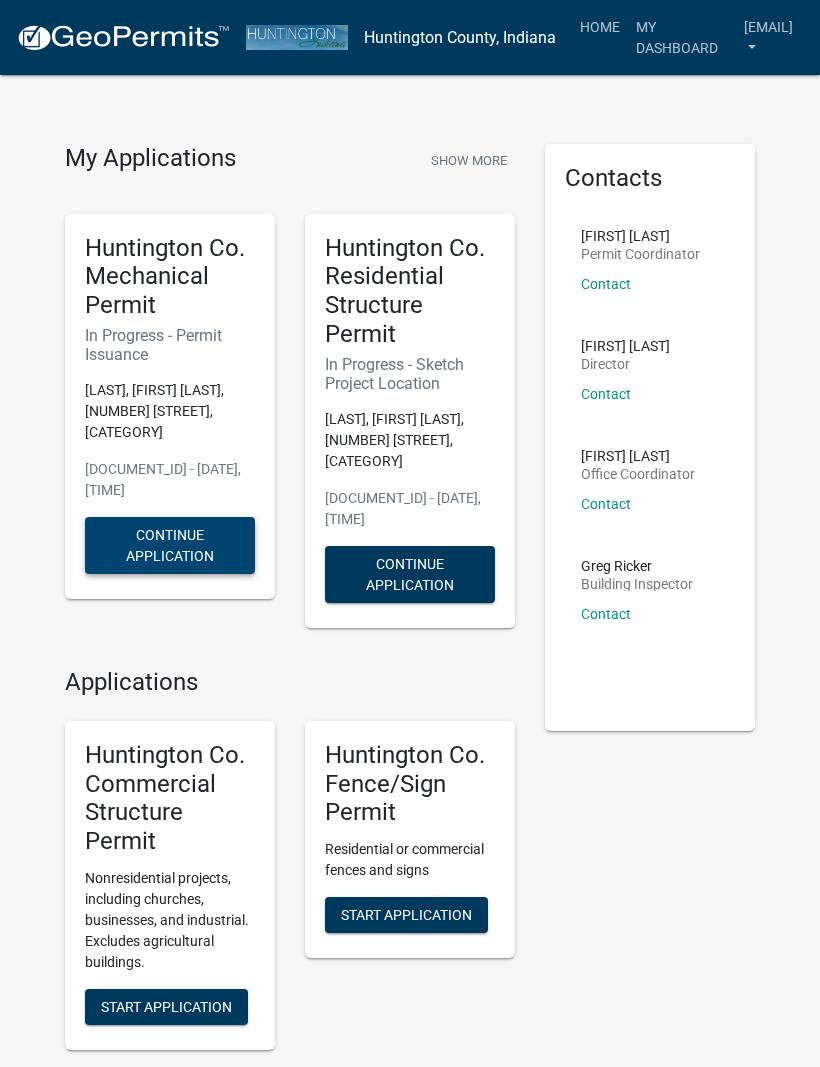 click on "Continue Application" 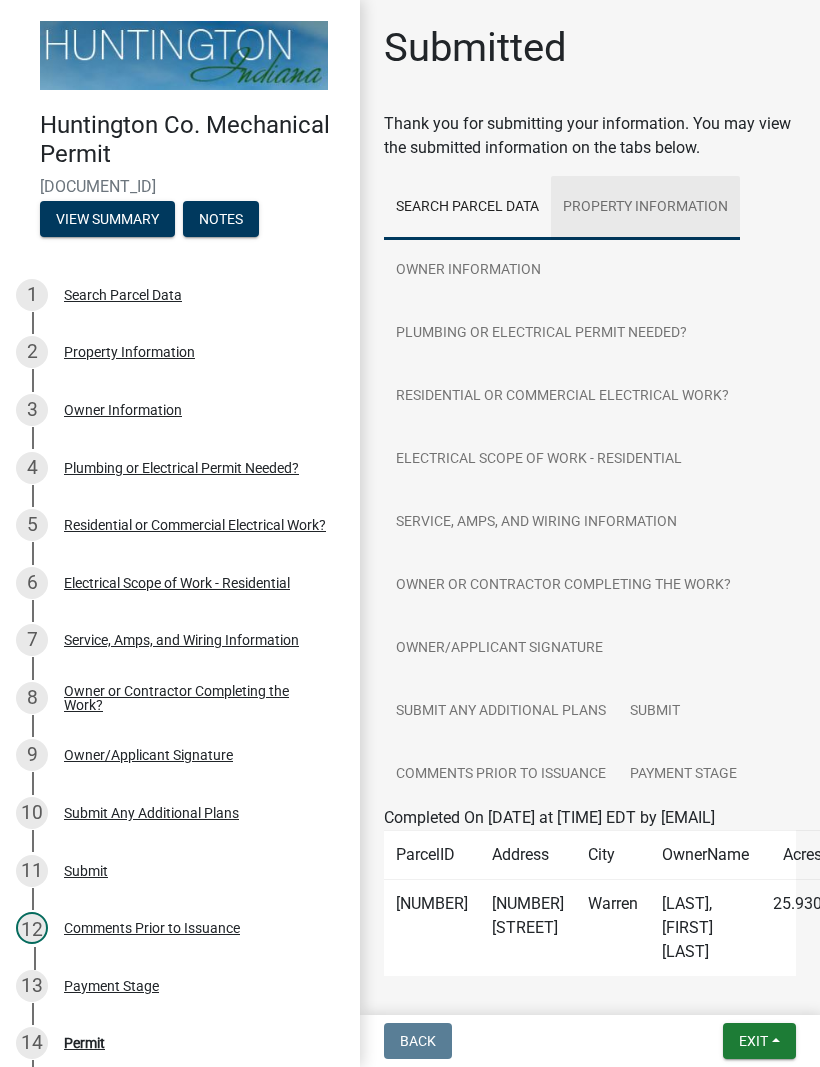 click on "Property Information" at bounding box center [645, 208] 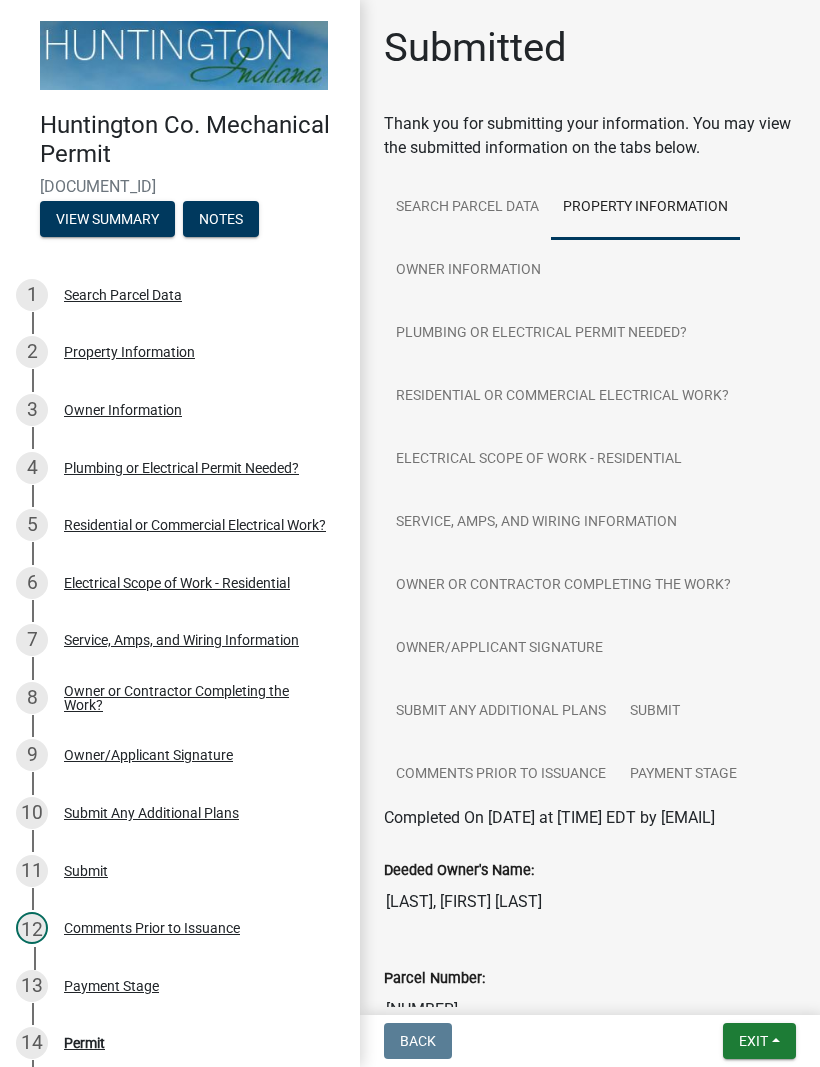 scroll, scrollTop: 0, scrollLeft: 0, axis: both 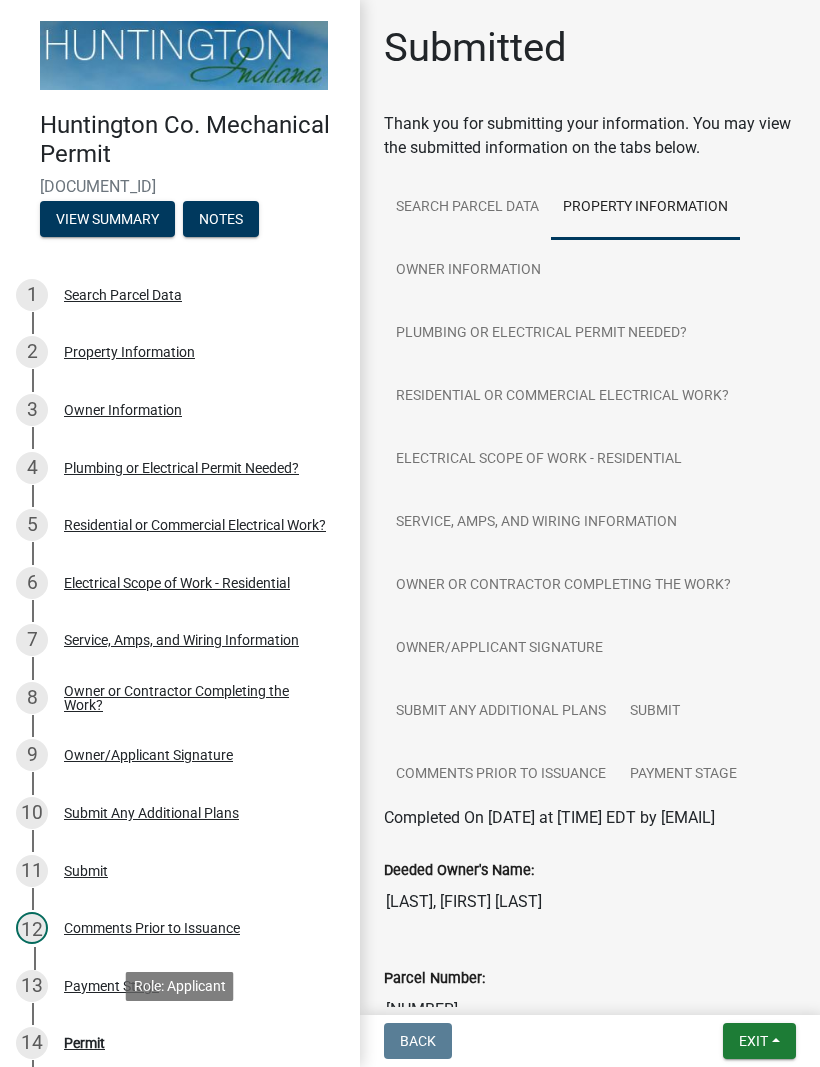 click on "Permit" at bounding box center (84, 1043) 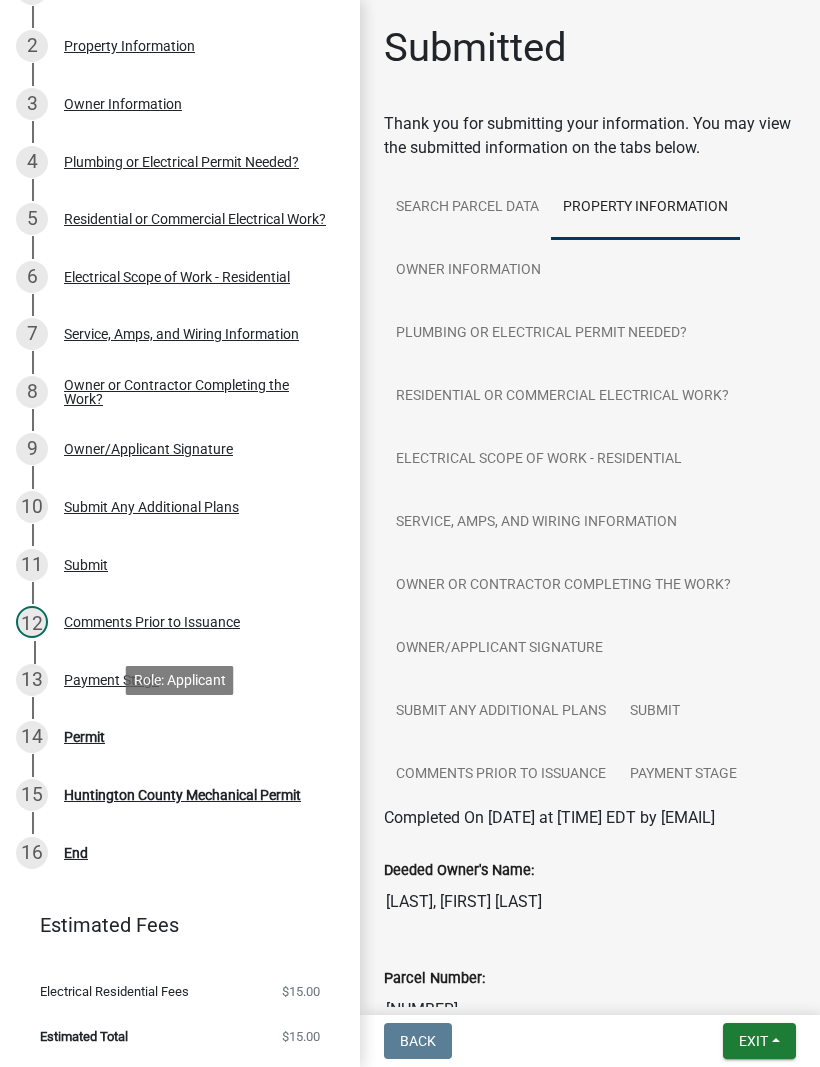 scroll, scrollTop: 305, scrollLeft: 0, axis: vertical 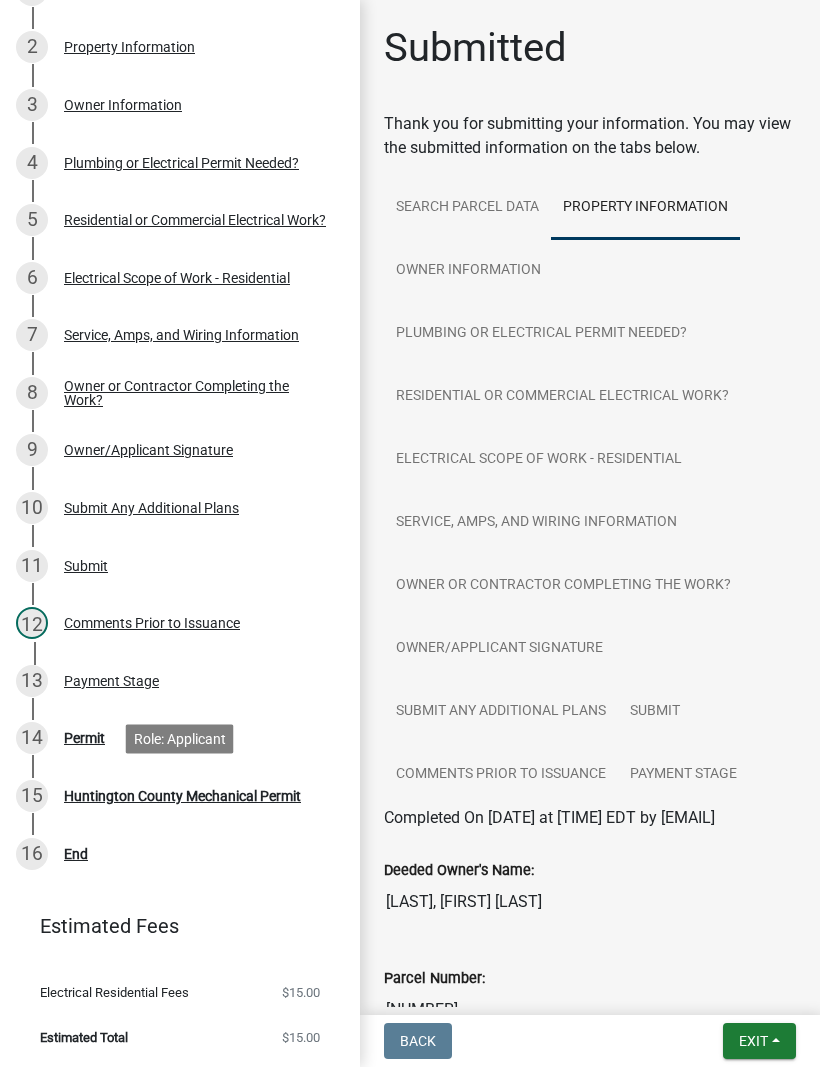 click on "Huntington County Mechanical Permit" at bounding box center [182, 796] 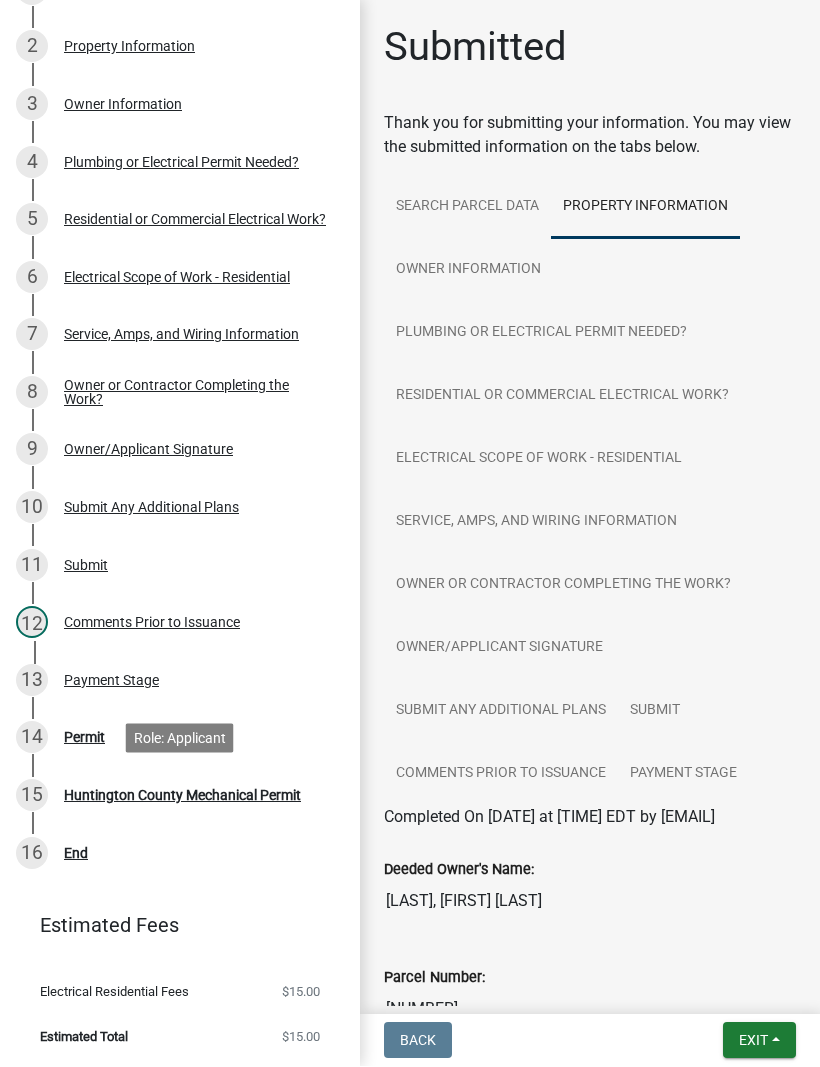 click on "Huntington County Mechanical Permit" at bounding box center [182, 796] 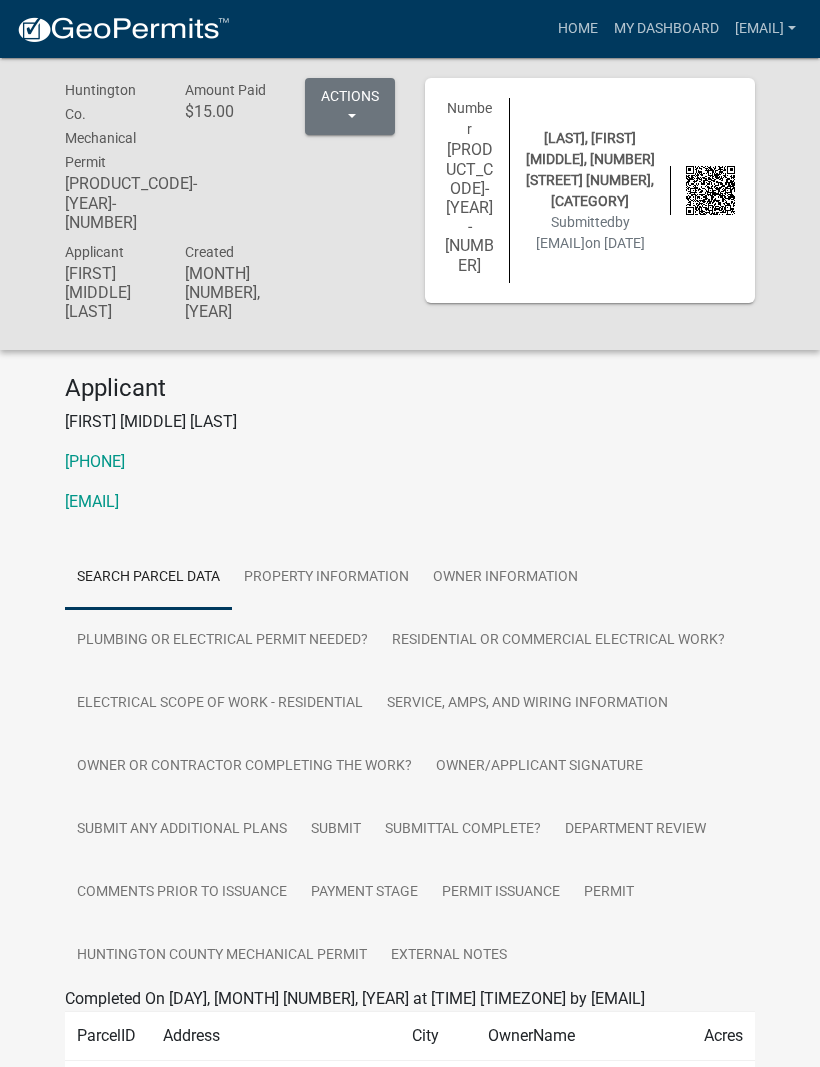 scroll, scrollTop: 0, scrollLeft: 0, axis: both 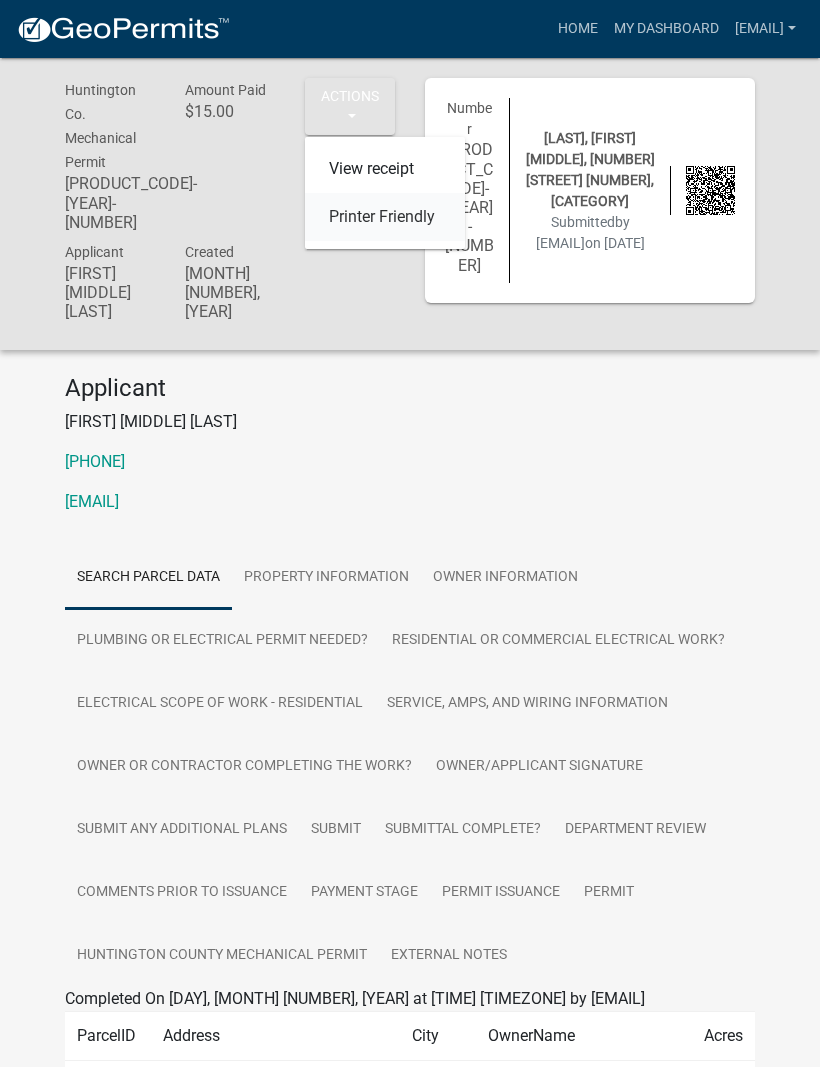 click on "Printer Friendly" 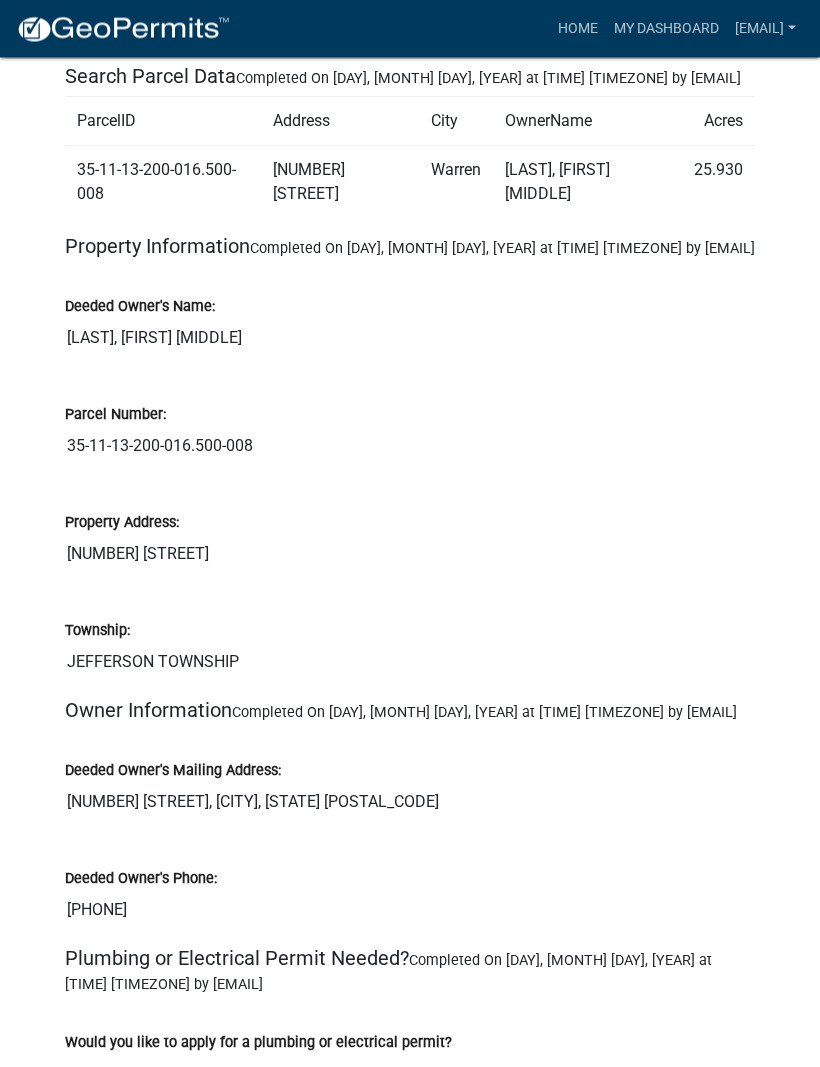 scroll, scrollTop: 0, scrollLeft: 0, axis: both 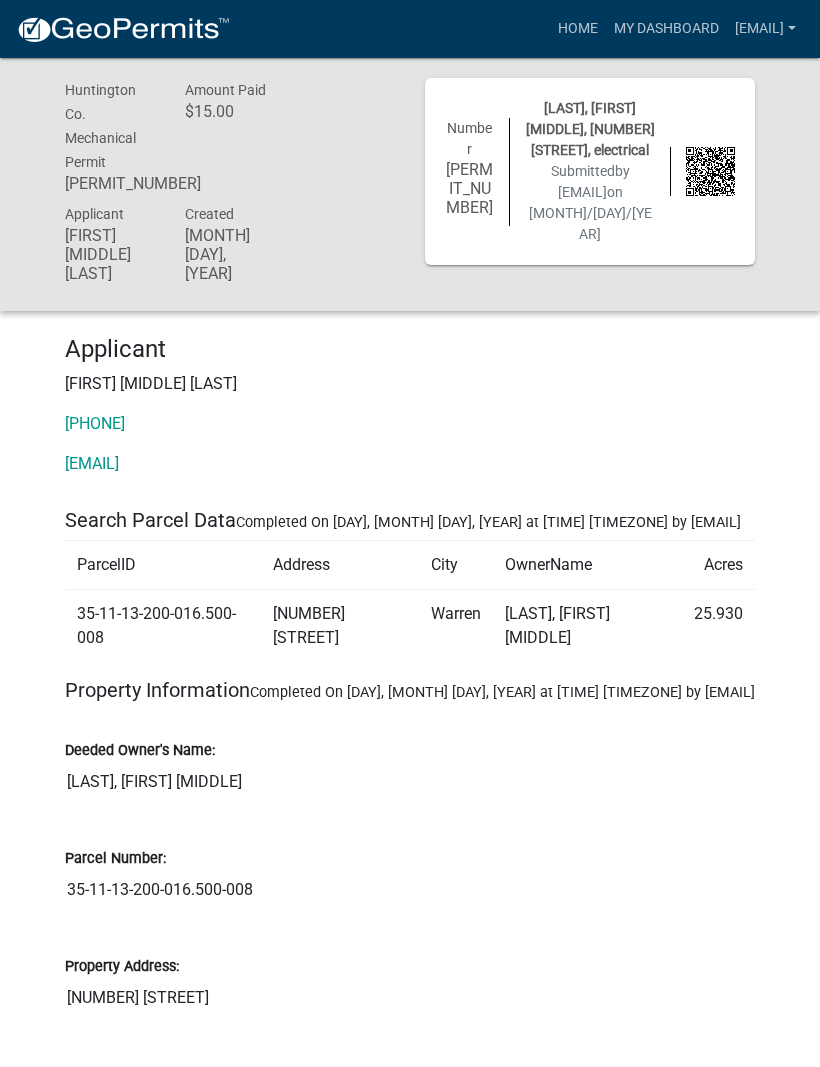 click on "by [EMAIL]" 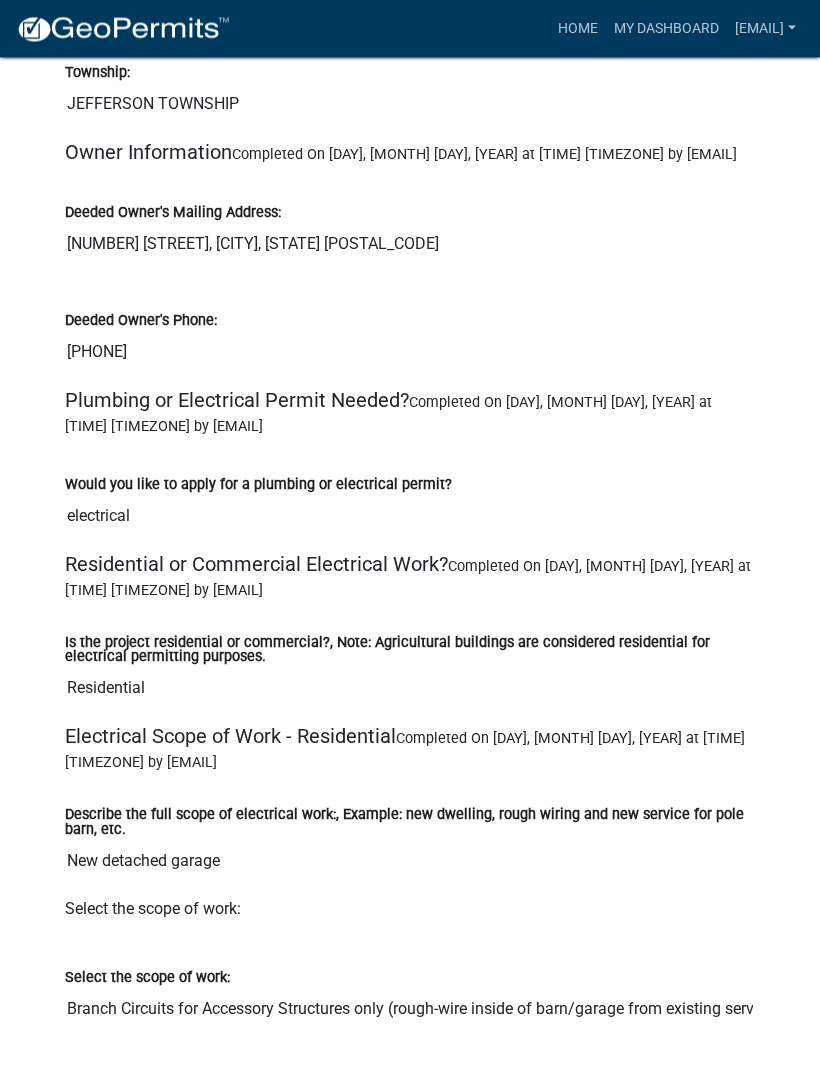 scroll, scrollTop: 0, scrollLeft: 0, axis: both 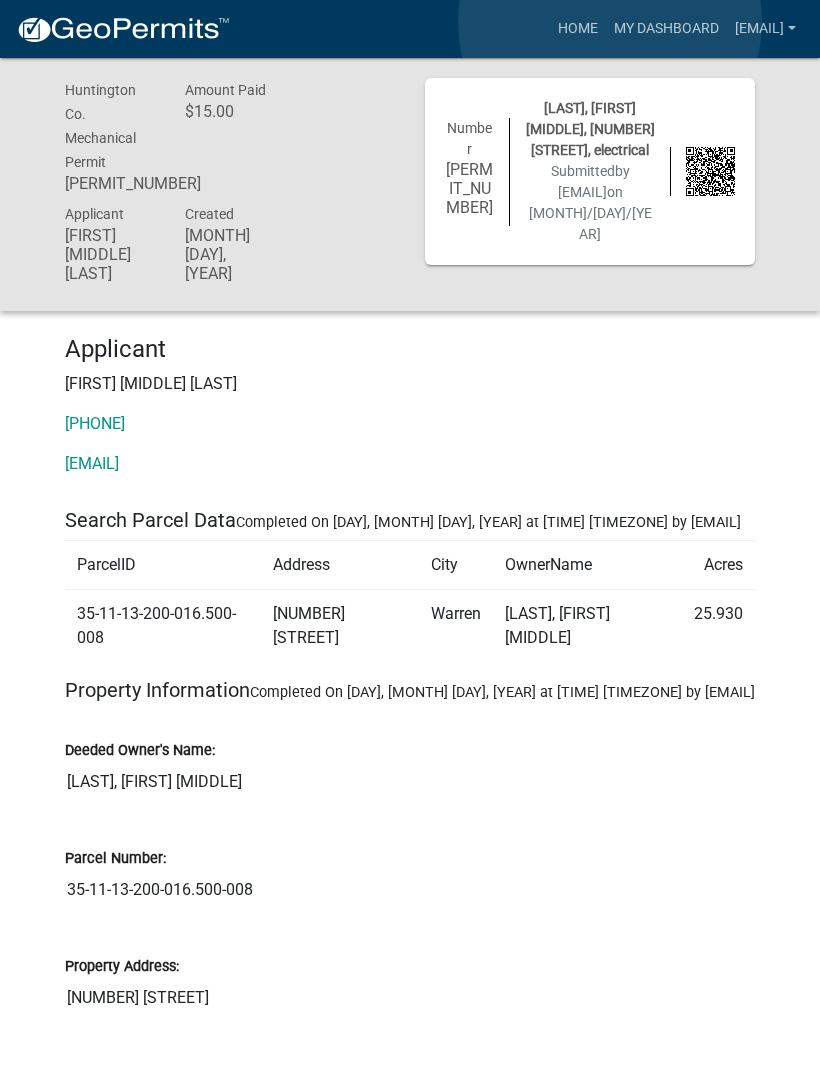 click on "My Dashboard" at bounding box center [666, 29] 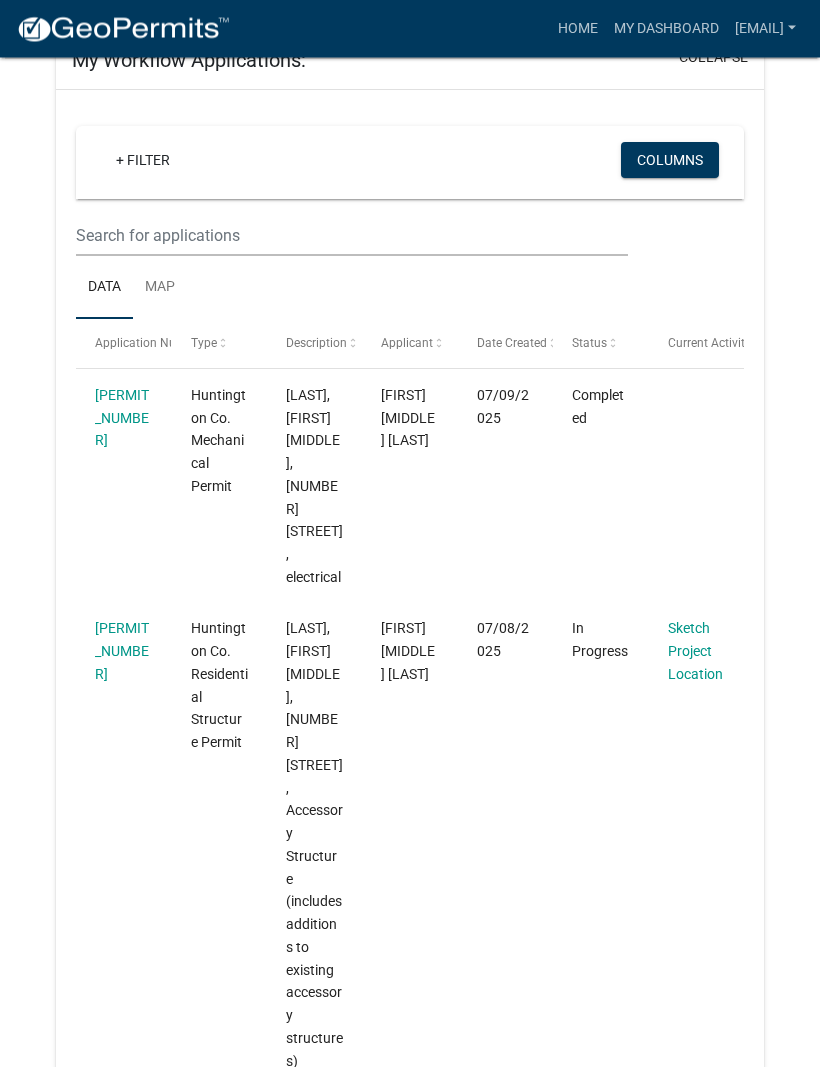 scroll, scrollTop: 105, scrollLeft: 0, axis: vertical 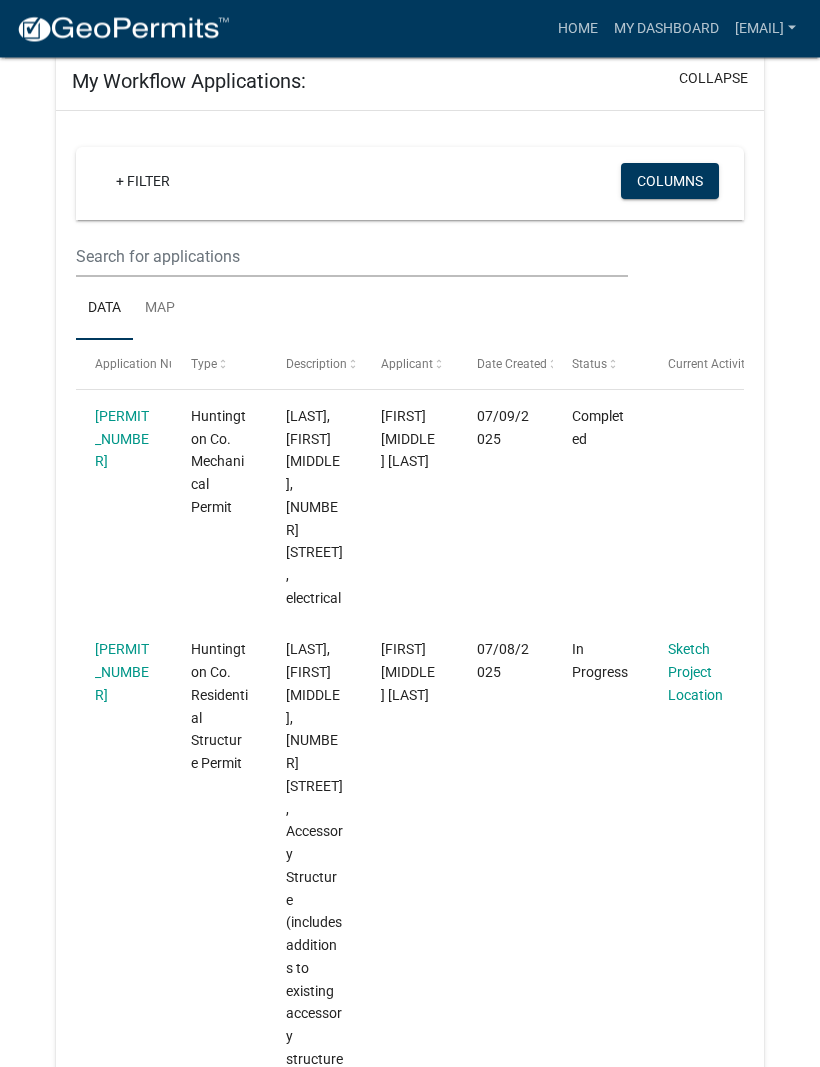 click on "MP-2025-135" 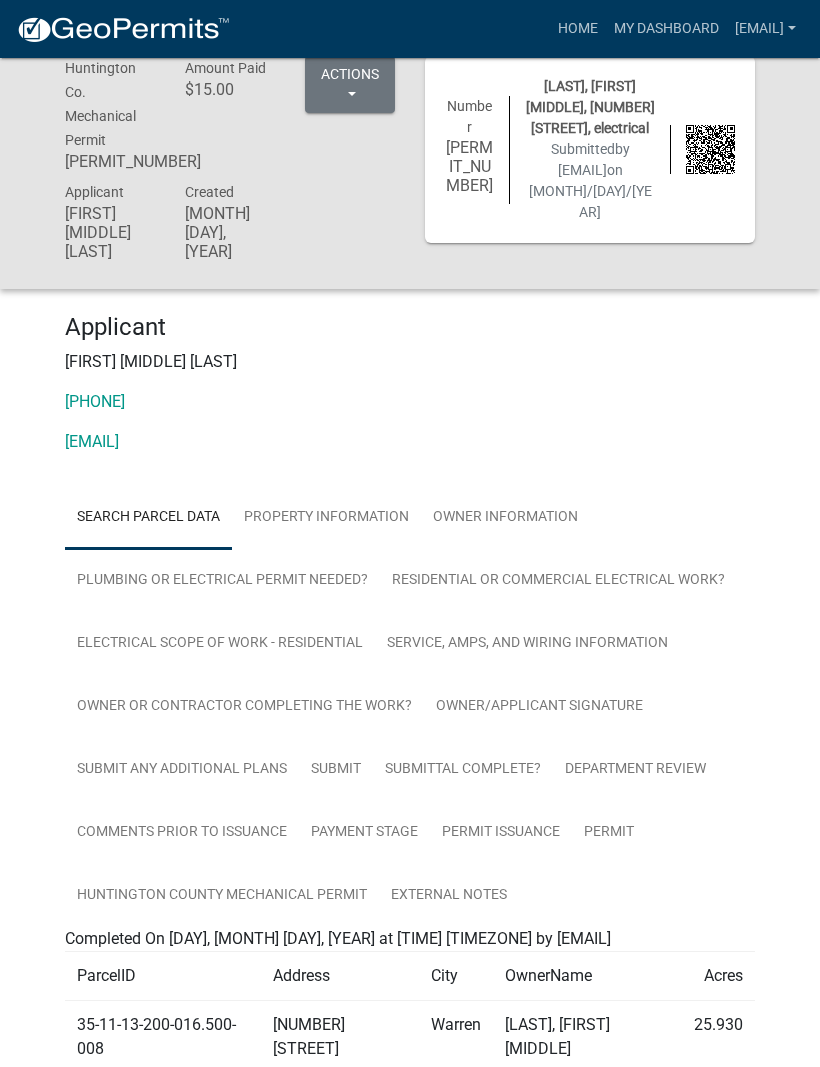 scroll, scrollTop: 24, scrollLeft: 0, axis: vertical 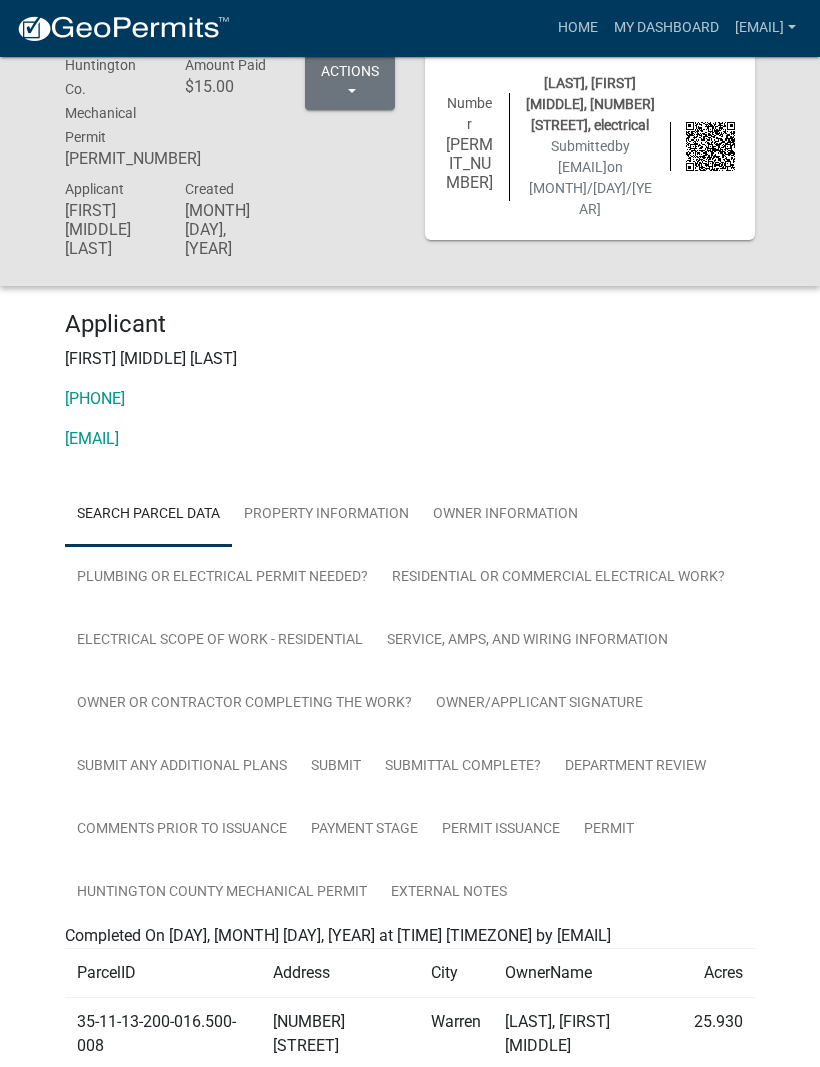 click on "Search Parcel Data Property Information Owner Information Plumbing or Electrical Permit Needed? Residential or Commercial Electrical Work? Electrical Scope of Work - Residential Service, Amps, and Wiring Information Owner or Contractor Completing the Work? Owner/Applicant Signature Submit Any Additional Plans Submit Submittal Complete? Department Review Comments Prior to Issuance Payment Stage Permit Issuance Permit Huntington County Mechanical Permit External Notes" at bounding box center [410, 704] 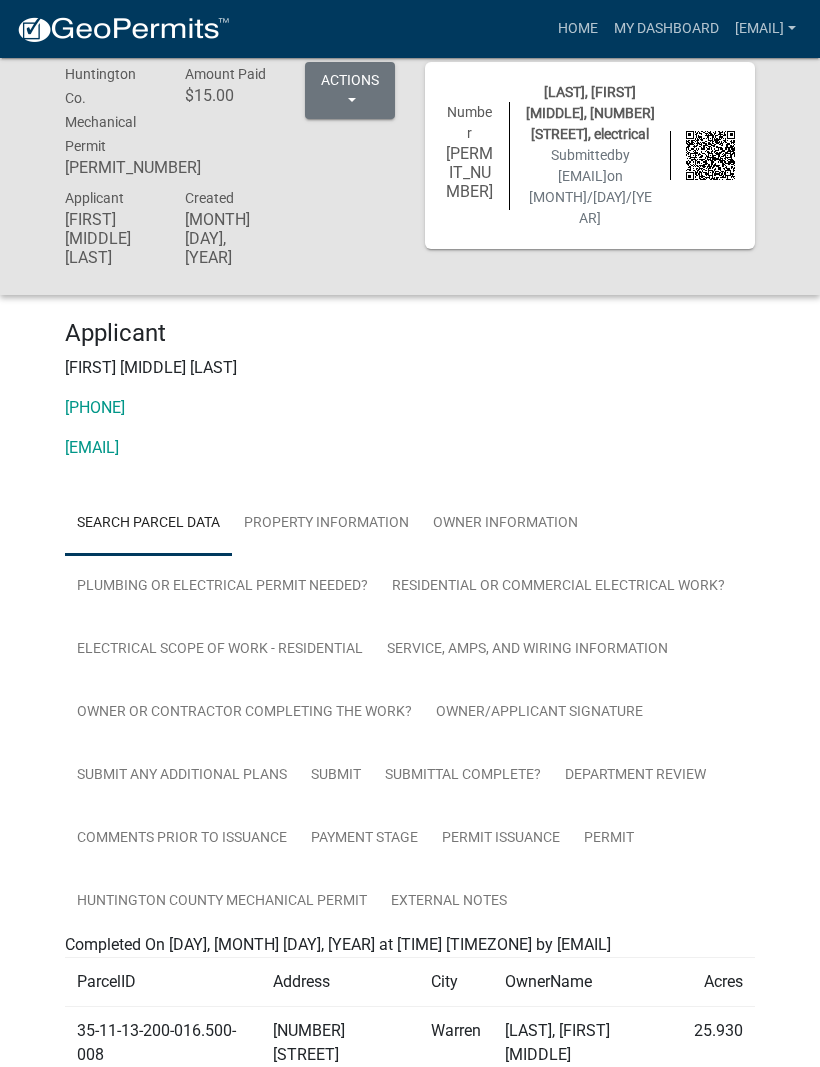 scroll, scrollTop: 18, scrollLeft: 0, axis: vertical 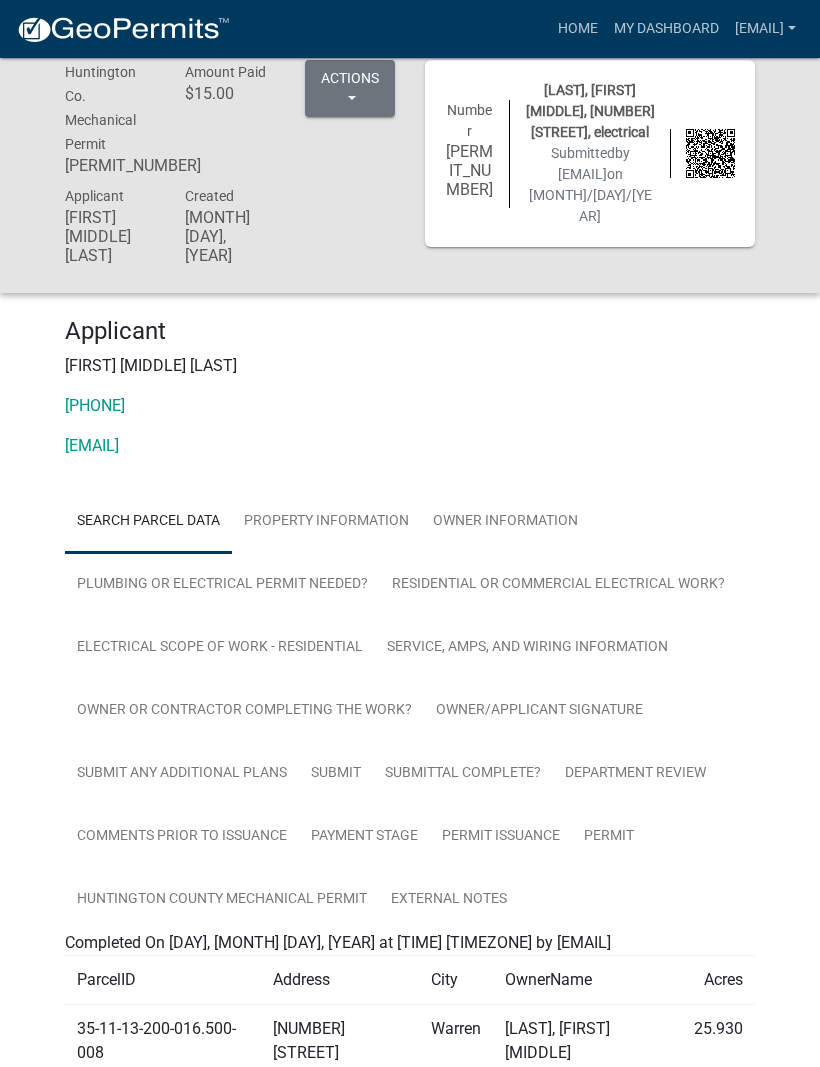 click on "Actions" at bounding box center (350, 88) 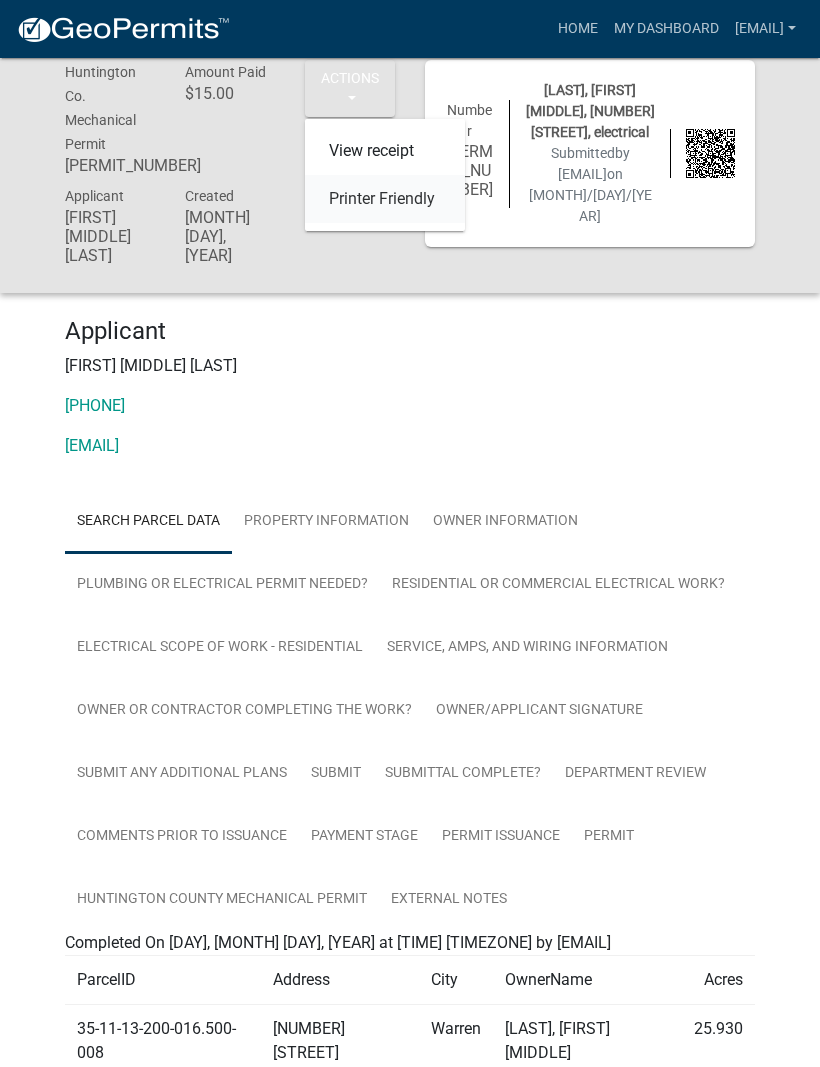 click on "Printer Friendly" 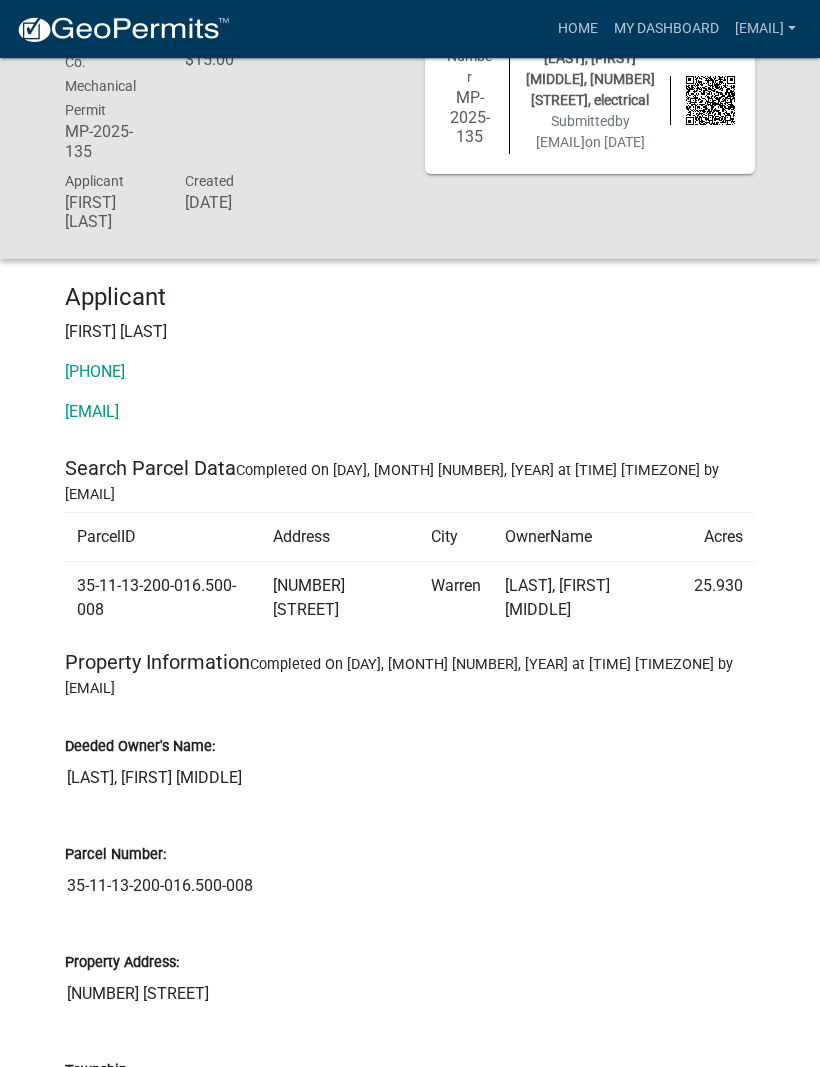 scroll, scrollTop: 57, scrollLeft: 0, axis: vertical 